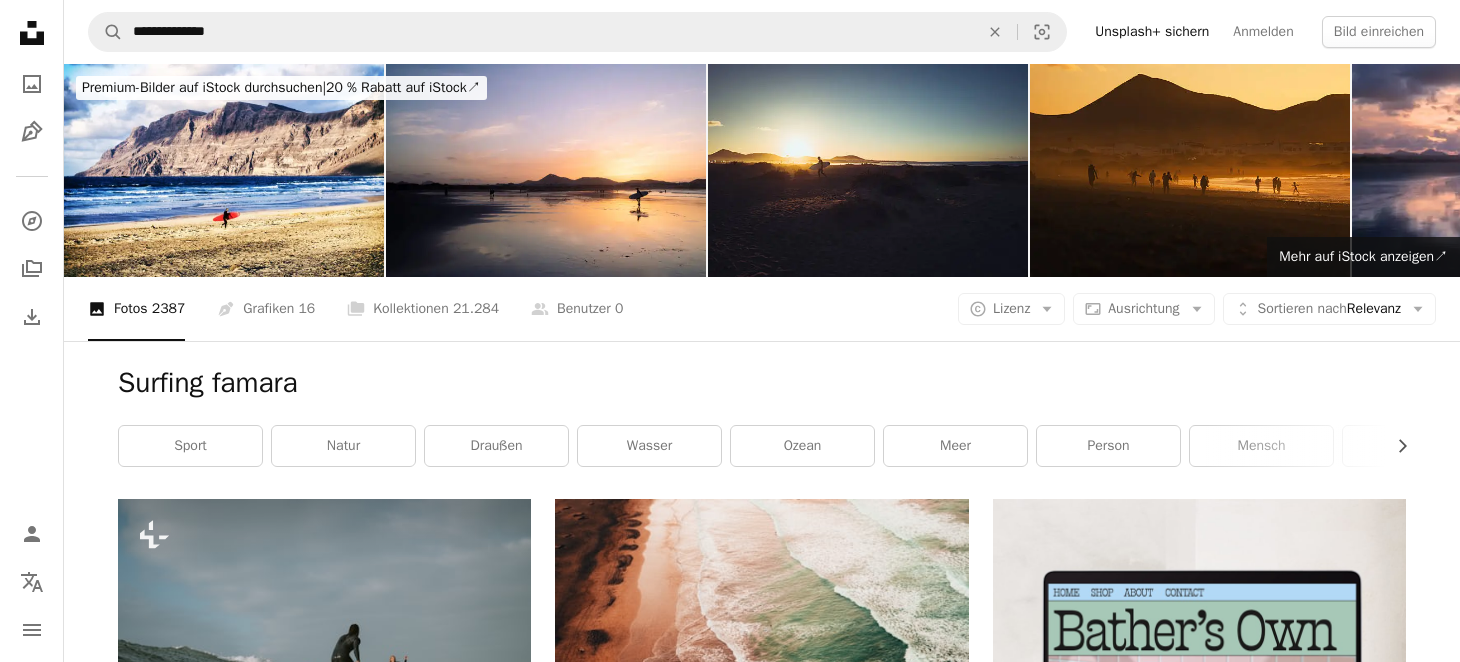 scroll, scrollTop: 371, scrollLeft: 0, axis: vertical 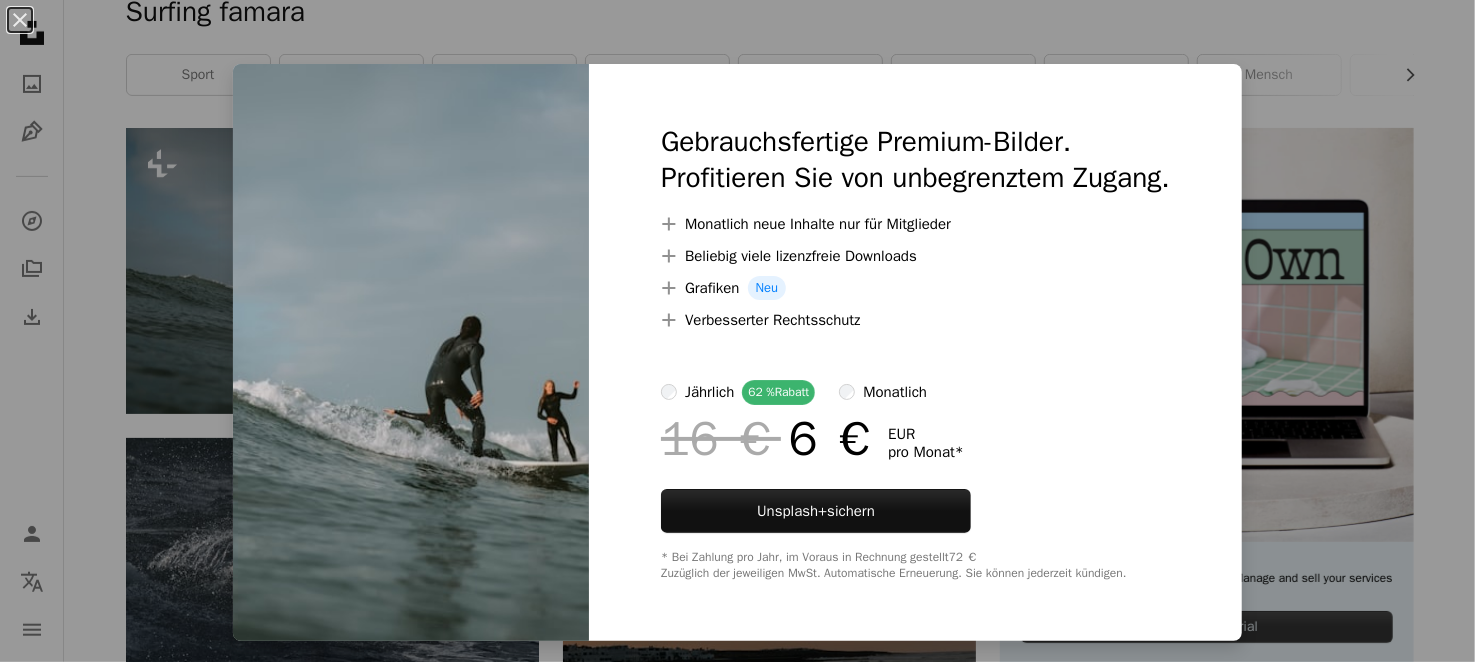 click on "An X shape Gebrauchsfertige Premium-Bilder. Profitieren Sie von unbegrenztem Zugang. A plus sign Monatlich neue Inhalte nur für Mitglieder A plus sign Beliebig viele lizenzfreie Downloads A plus sign Grafiken  Neu A plus sign Verbesserter Rechtsschutz jährlich 62 %  Rabatt monatlich 16 €   6 € EUR pro Monat * Unsplash+  sichern * Bei Zahlung pro Jahr, im Voraus in Rechnung gestellt  72 € Zuzüglich der jeweiligen MwSt. Automatische Erneuerung. Sie können jederzeit kündigen." at bounding box center (737, 331) 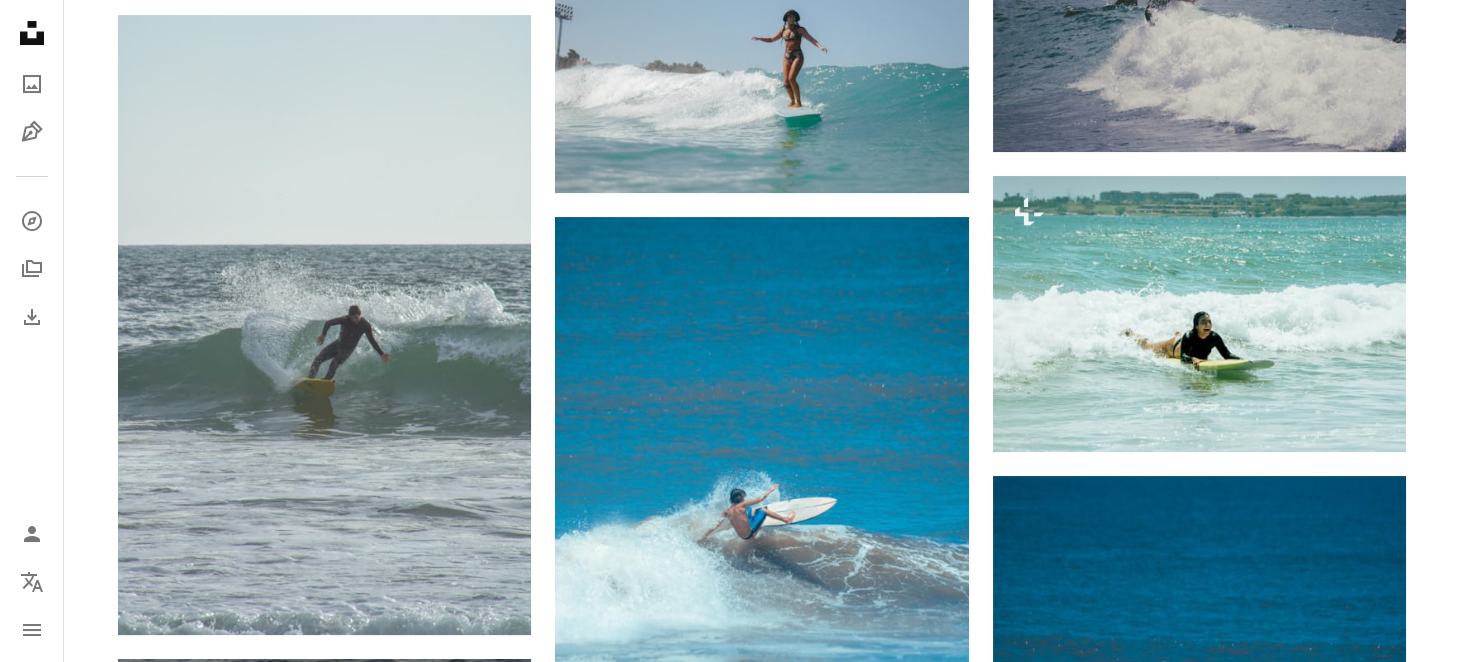 scroll, scrollTop: 1842, scrollLeft: 0, axis: vertical 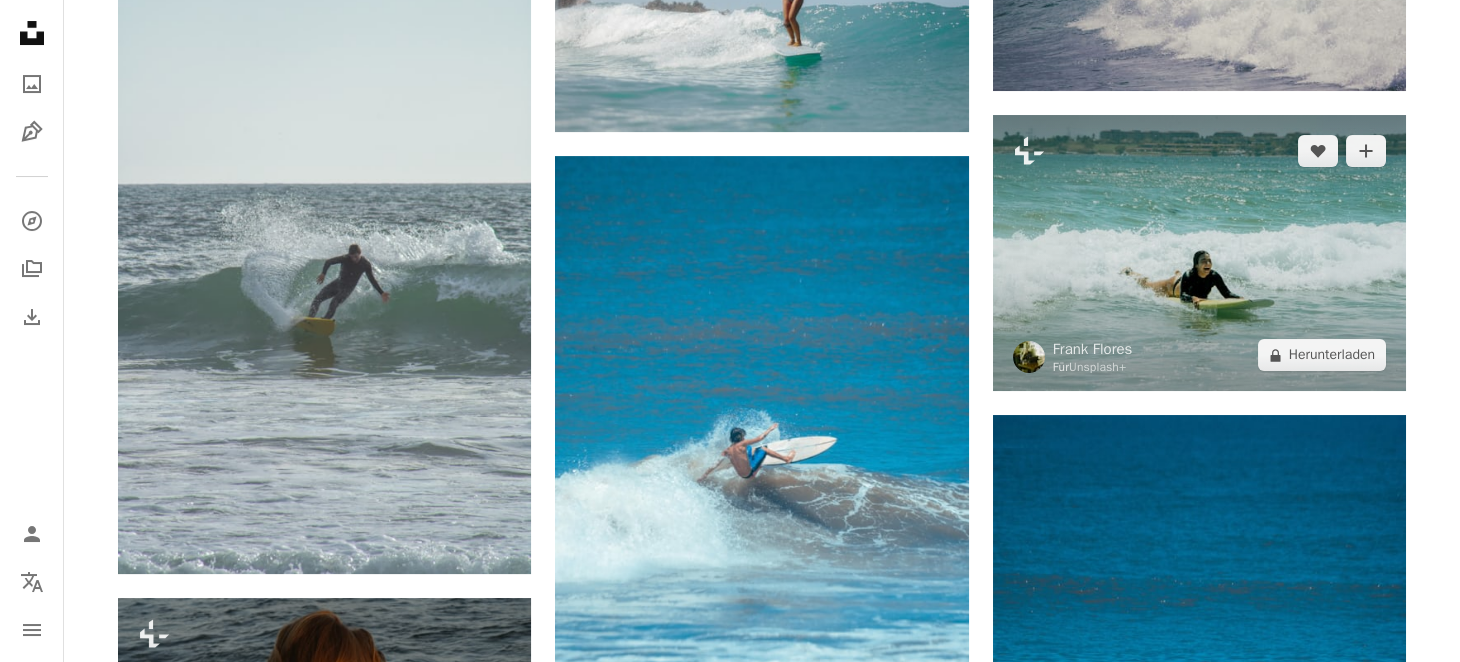 click at bounding box center [1199, 253] 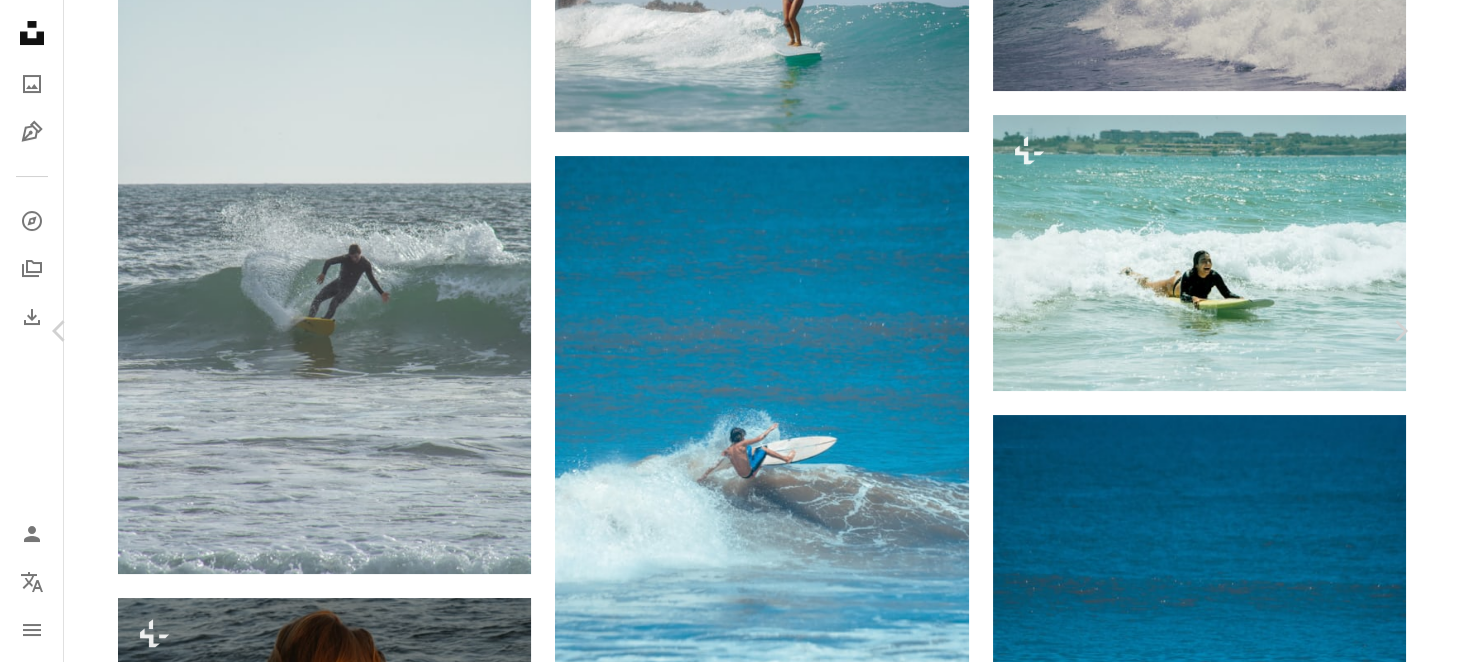 click on "A lock Herunterladen" at bounding box center [1236, 3130] 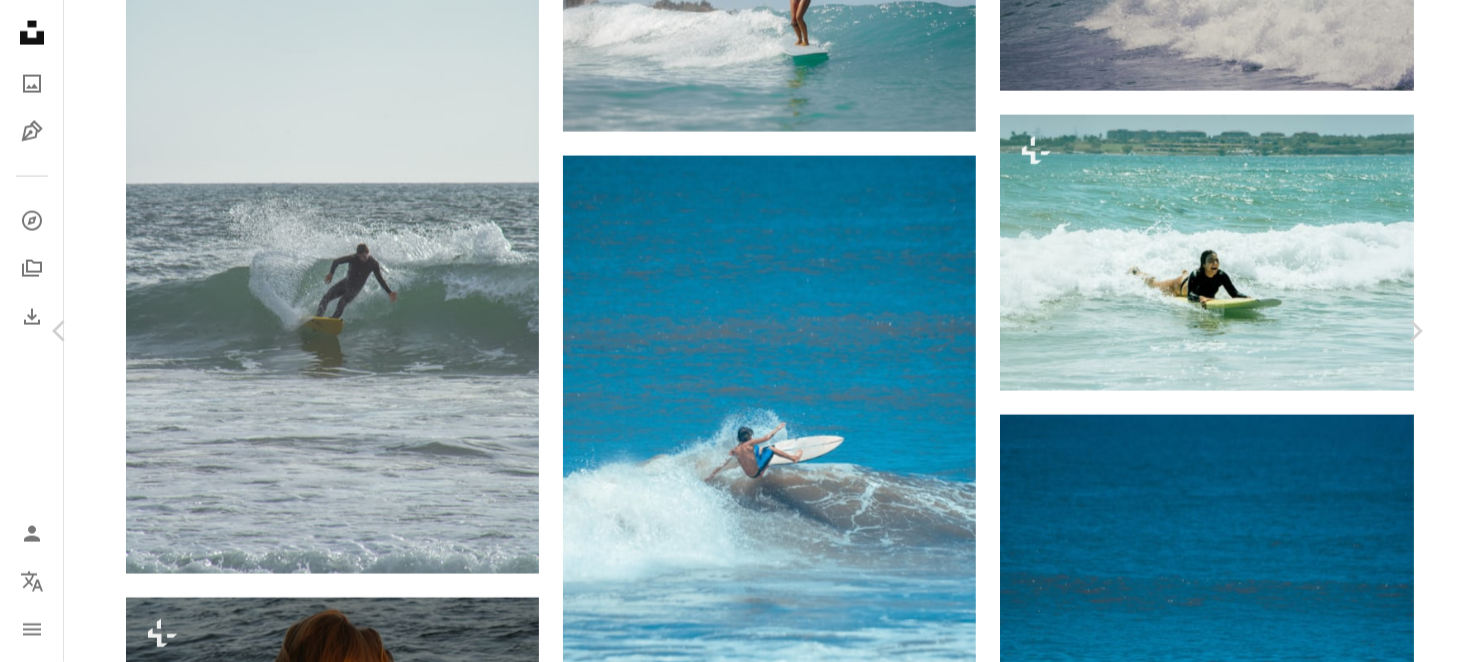 click on "Gebrauchsfertige Premium-Bilder. Profitieren Sie von unbegrenztem Zugang. A plus sign Monatlich neue Inhalte nur für Mitglieder A plus sign Beliebig viele lizenzfreie Downloads A plus sign Grafiken  Neu A plus sign Verbesserter Rechtsschutz jährlich 62 %  Rabatt monatlich 16 €   6 € EUR pro Monat * Unsplash+  sichern * Bei Zahlung pro Jahr, im Voraus in Rechnung gestellt  72 € Zuzüglich der jeweiligen MwSt. Automatische Erneuerung. Sie können jederzeit kündigen." at bounding box center (915, 3435) 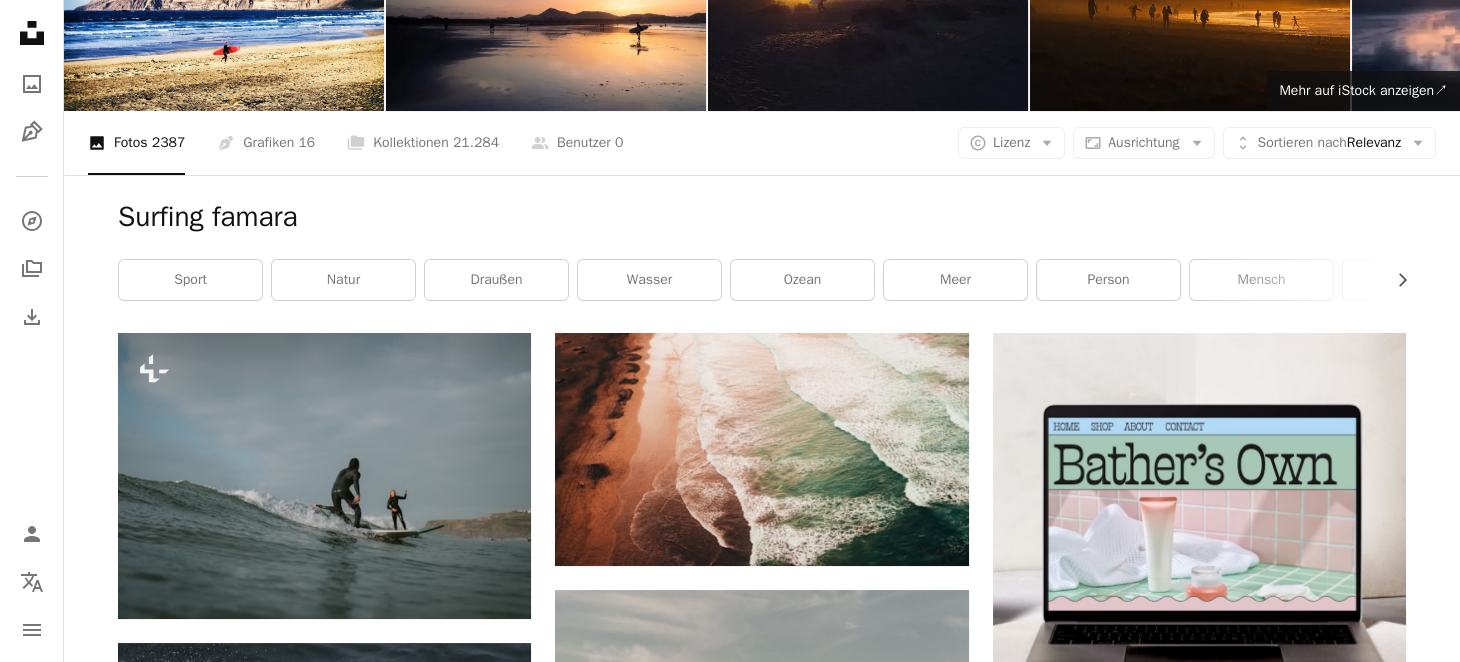 scroll, scrollTop: 136, scrollLeft: 0, axis: vertical 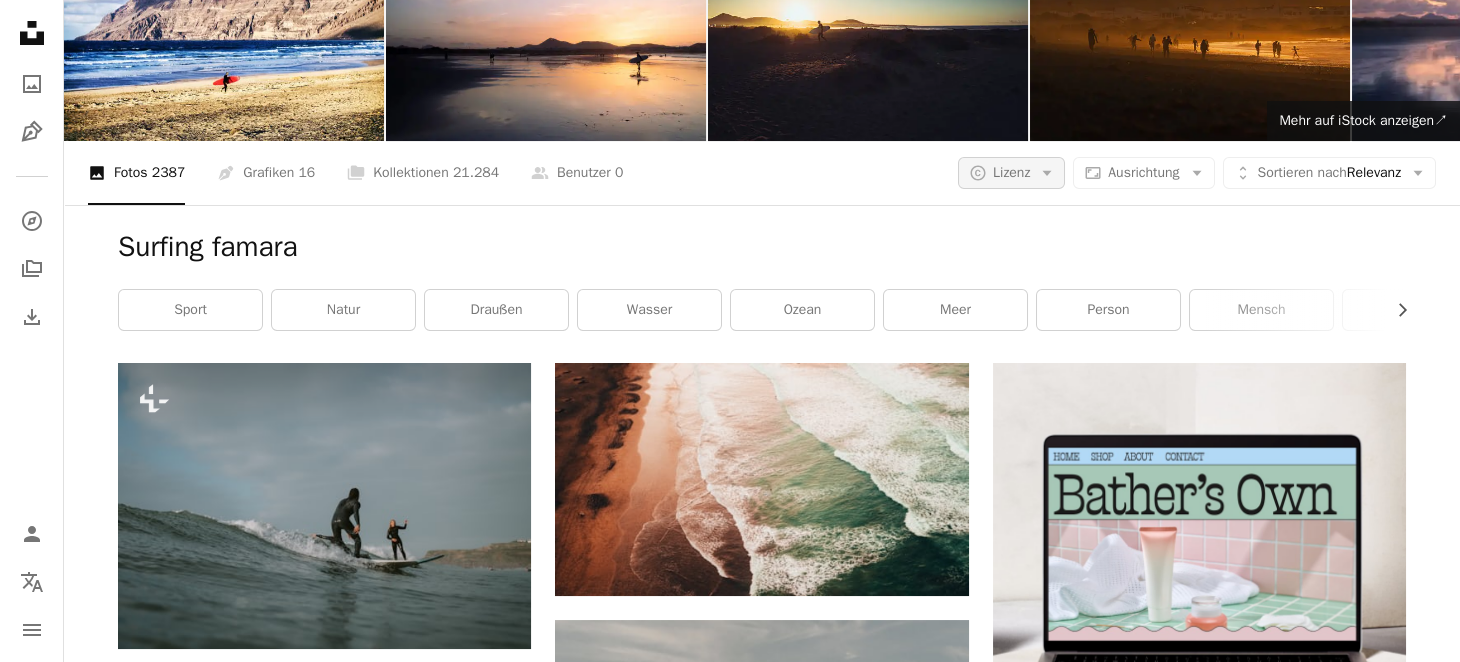 click on "Lizenz" at bounding box center [1011, 172] 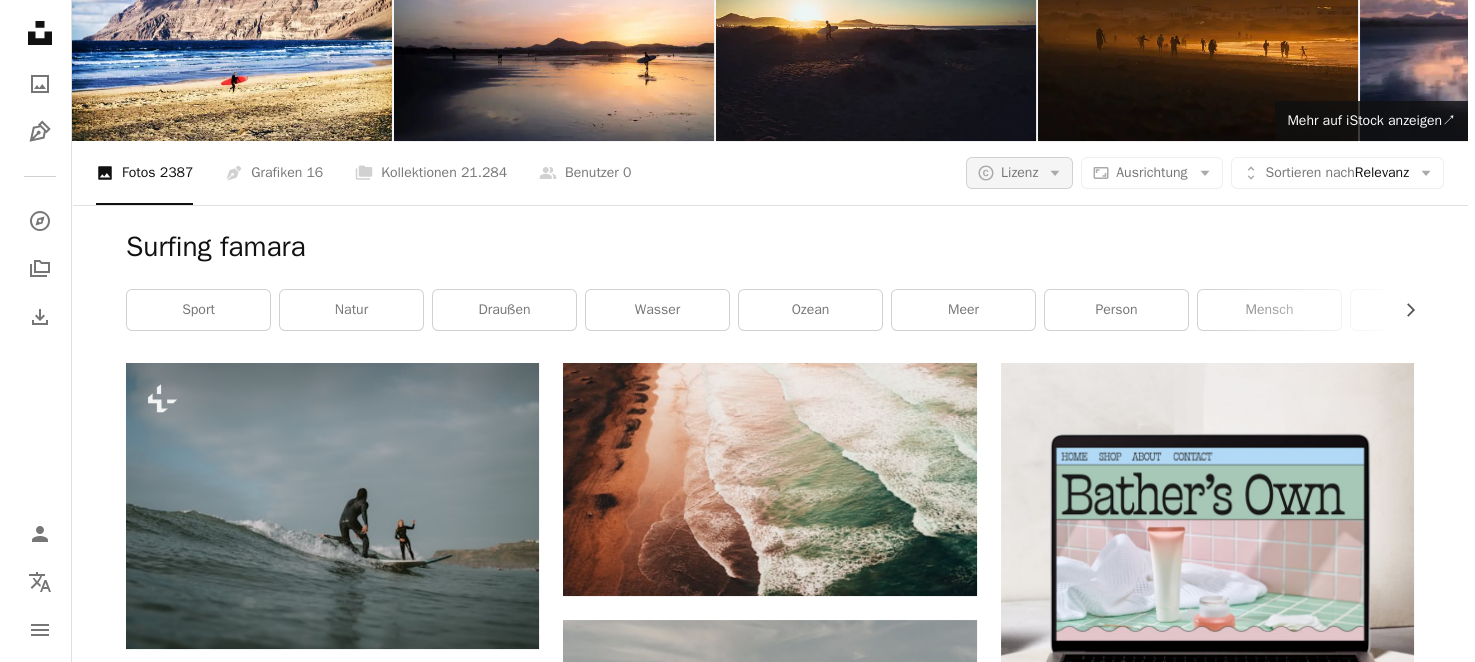 scroll, scrollTop: 0, scrollLeft: 0, axis: both 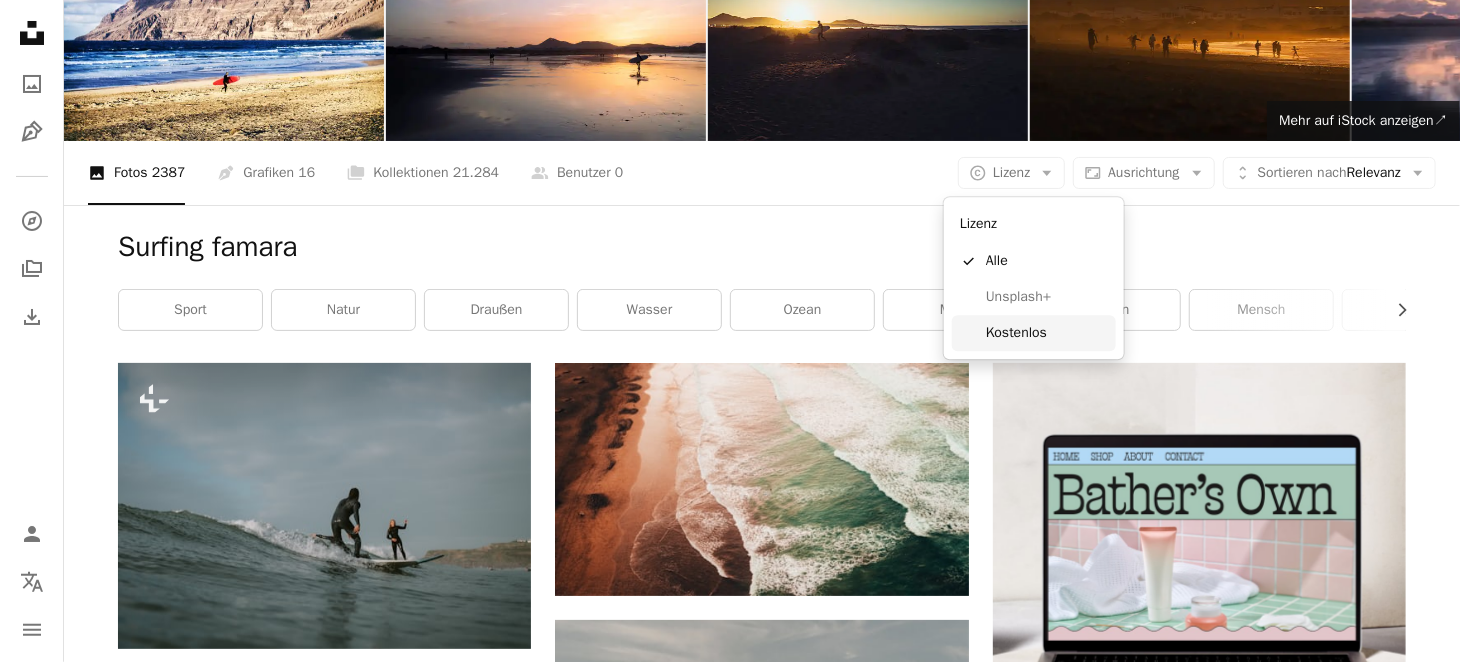 click on "Kostenlos" at bounding box center [1047, 333] 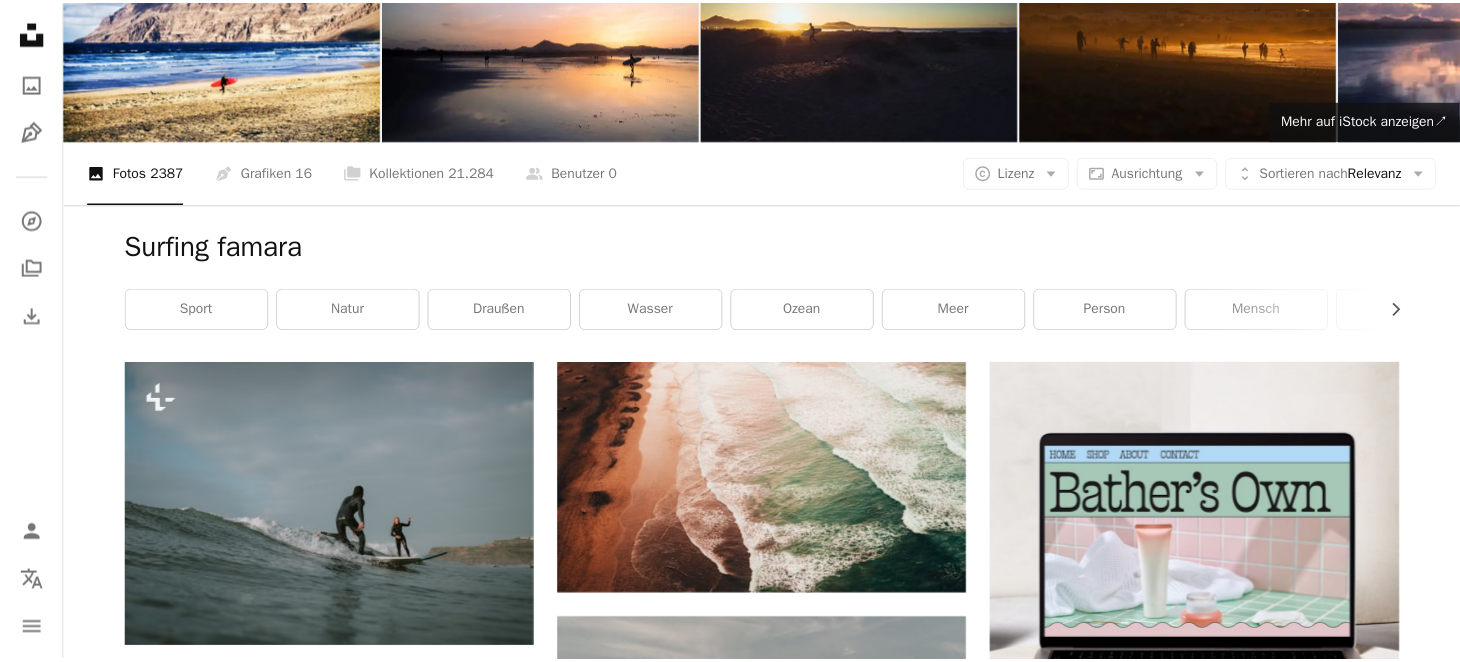 scroll, scrollTop: 0, scrollLeft: 0, axis: both 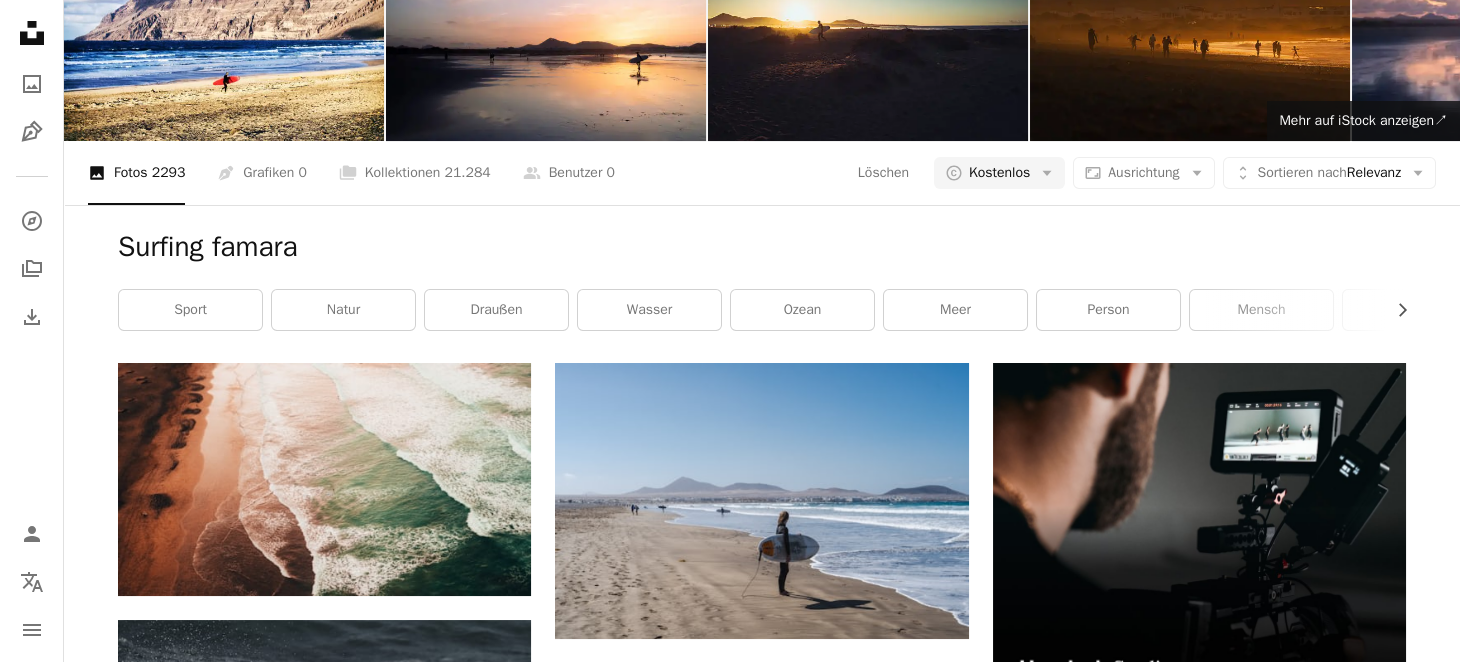click on "Arrow pointing down" at bounding box center [1366, 3298] 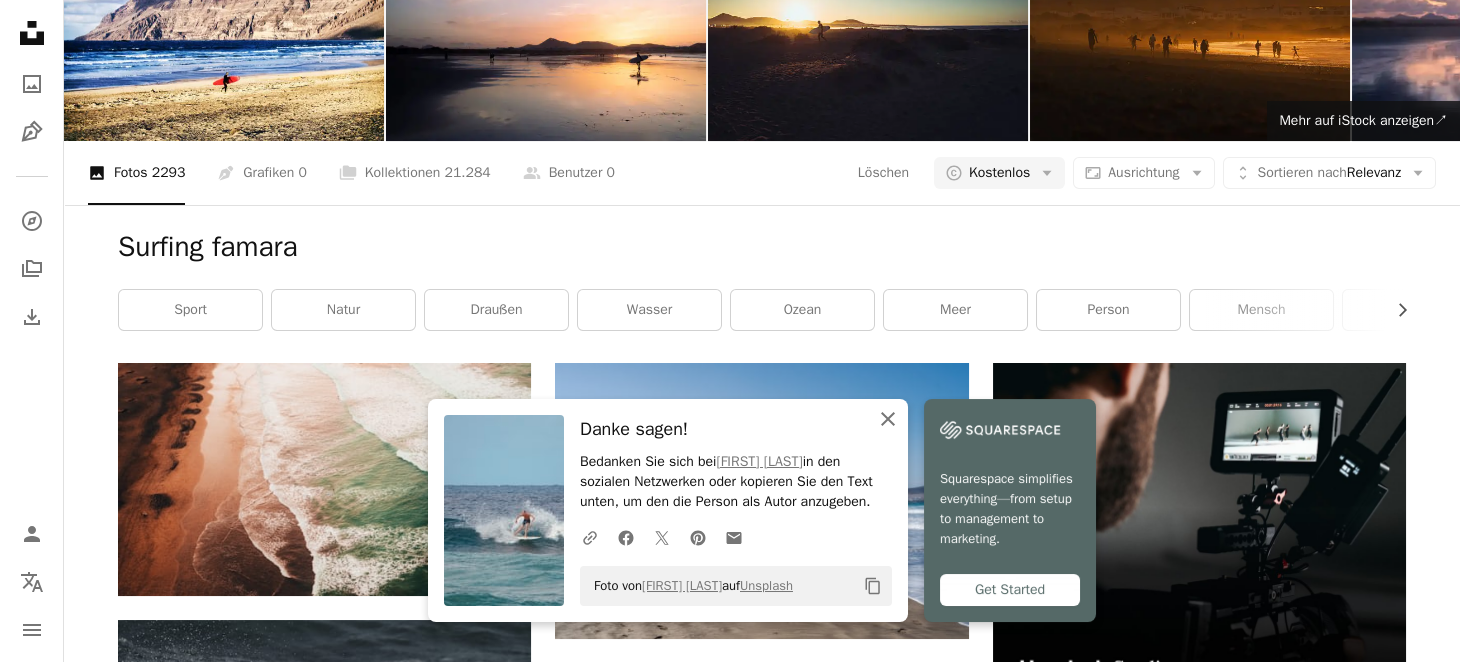 click on "An X shape" 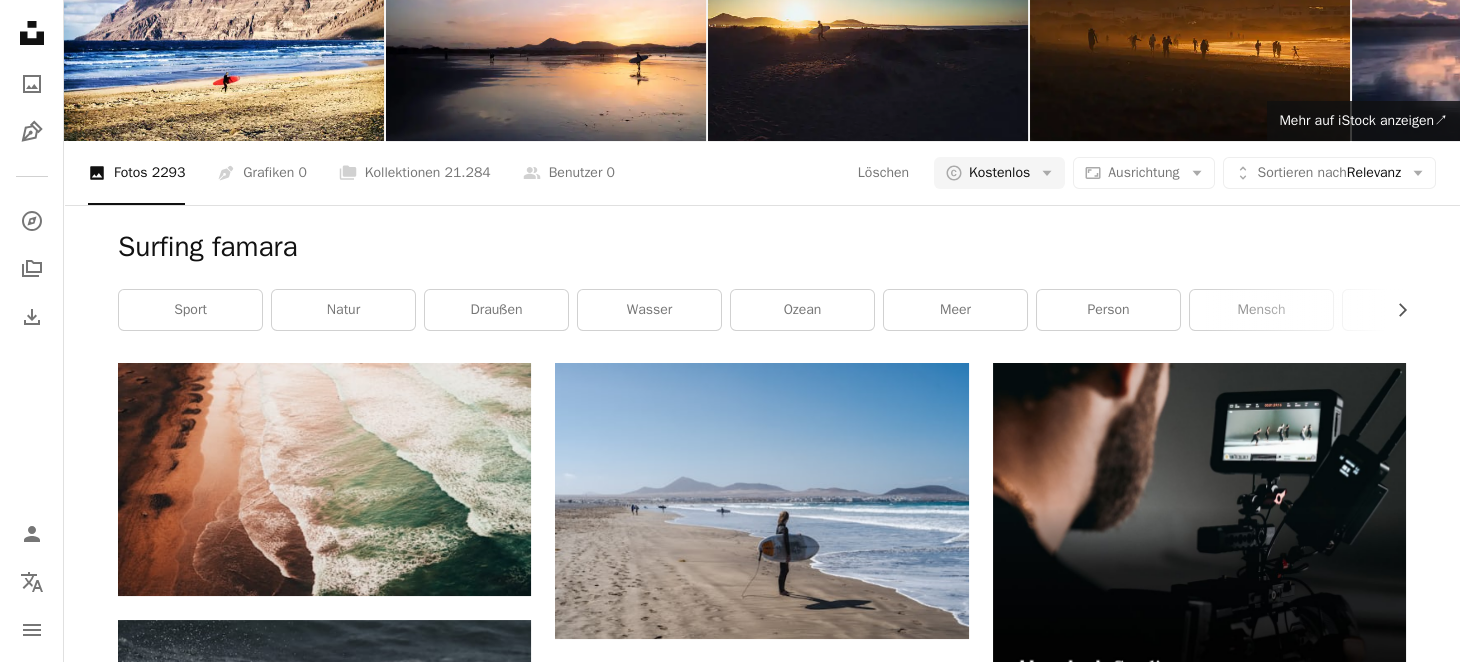 click at bounding box center [1445, 647] 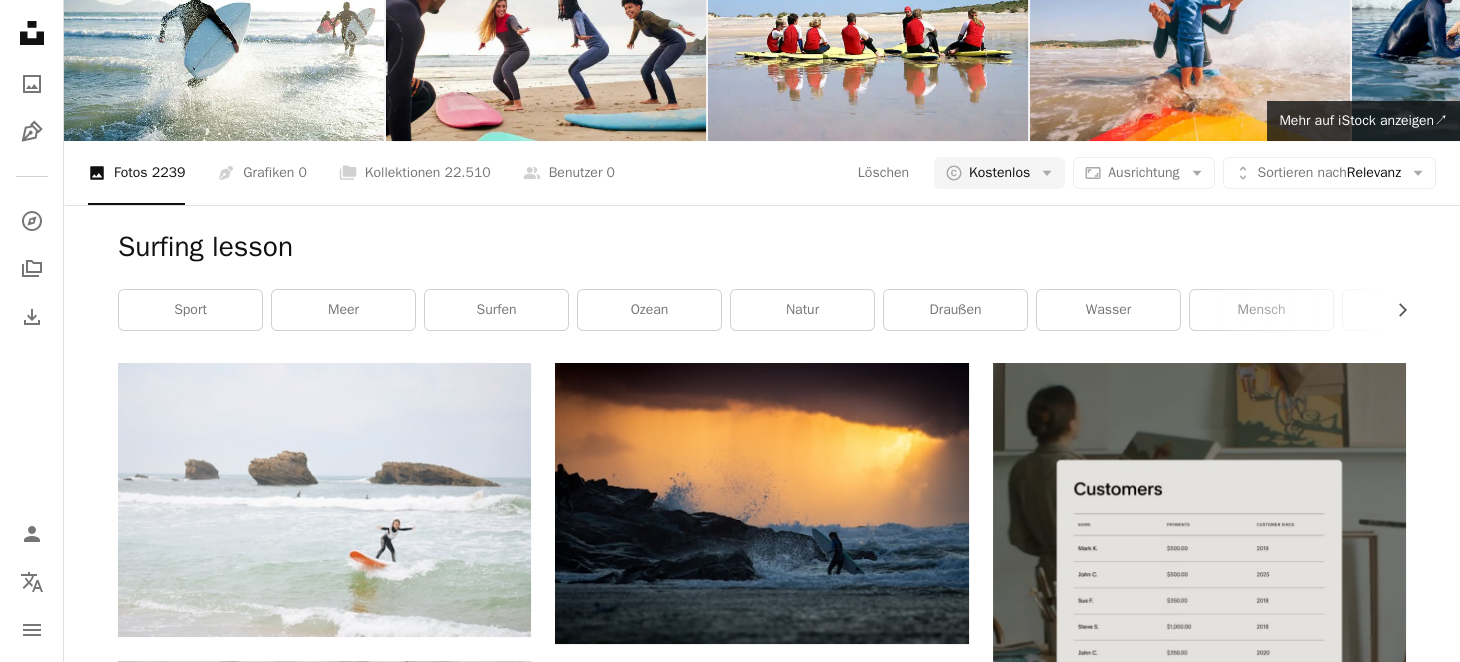 scroll, scrollTop: 1149, scrollLeft: 0, axis: vertical 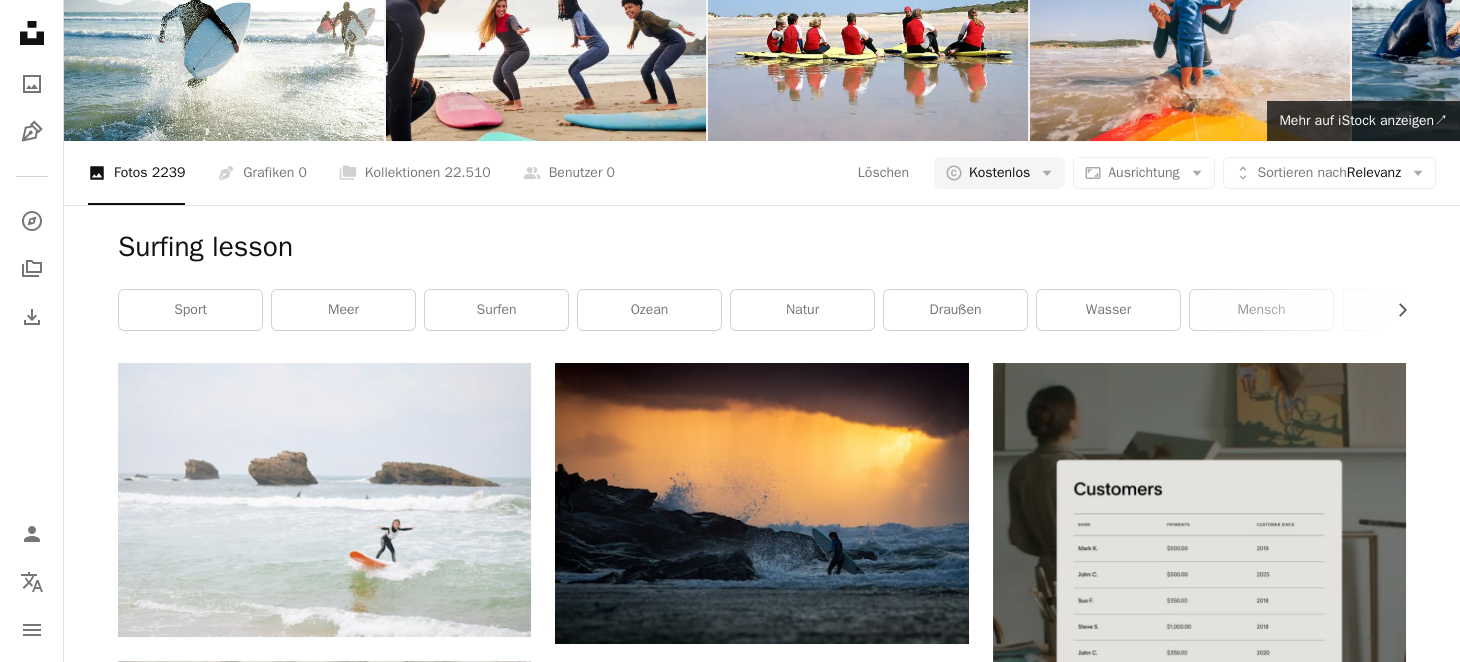 click on "Arrow pointing down" 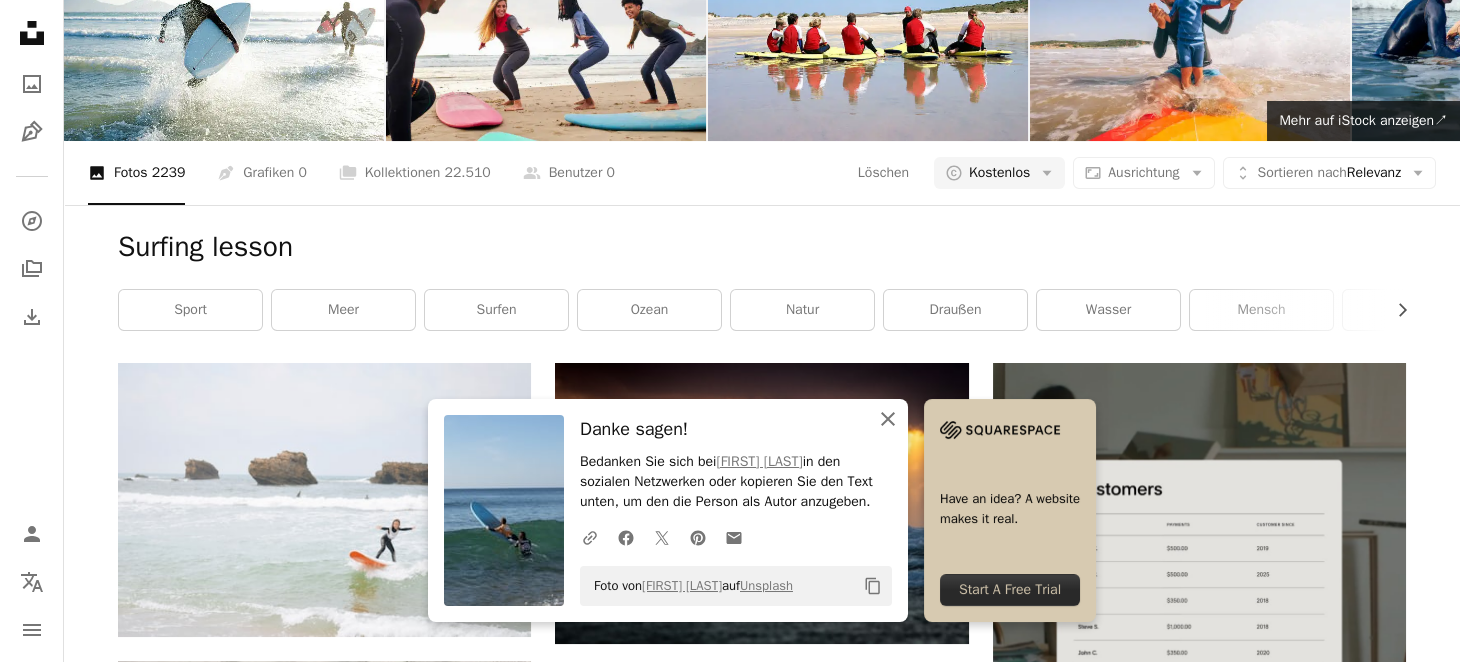 click on "An X shape" 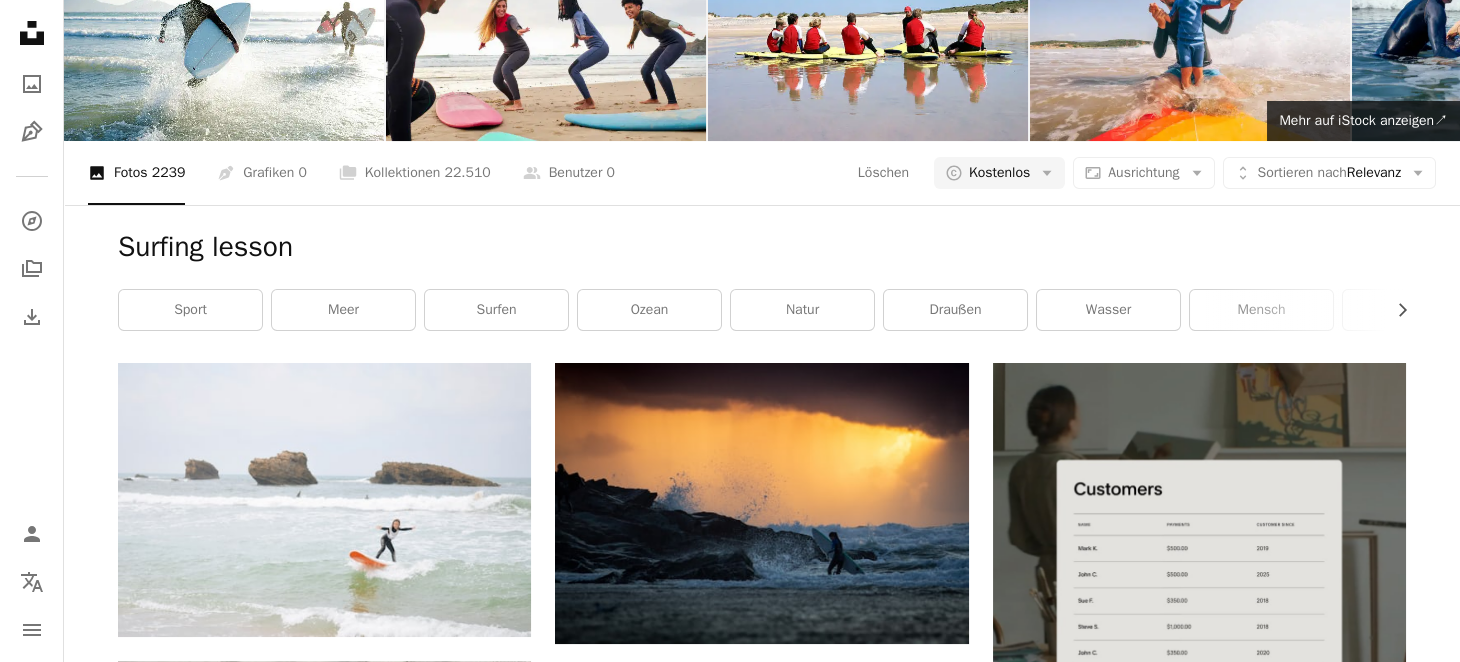 scroll, scrollTop: 2455, scrollLeft: 0, axis: vertical 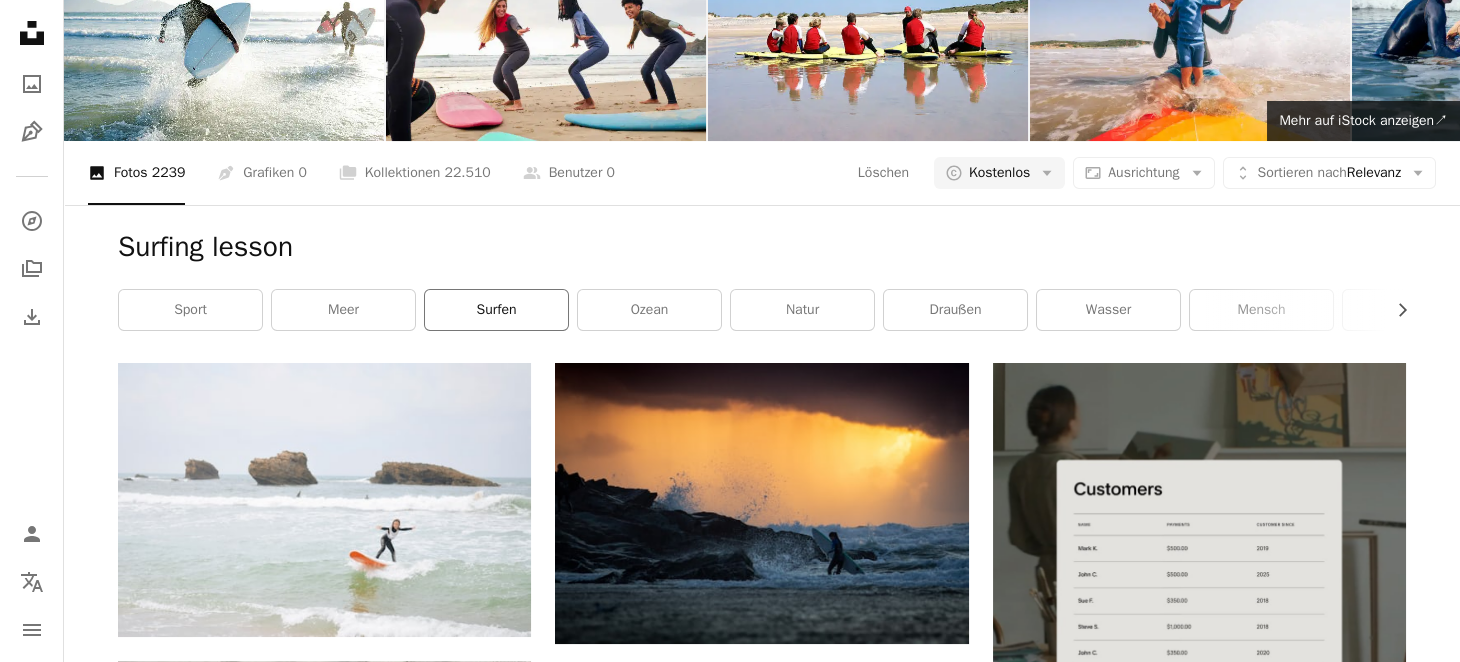 click on "Surfen" at bounding box center (496, 310) 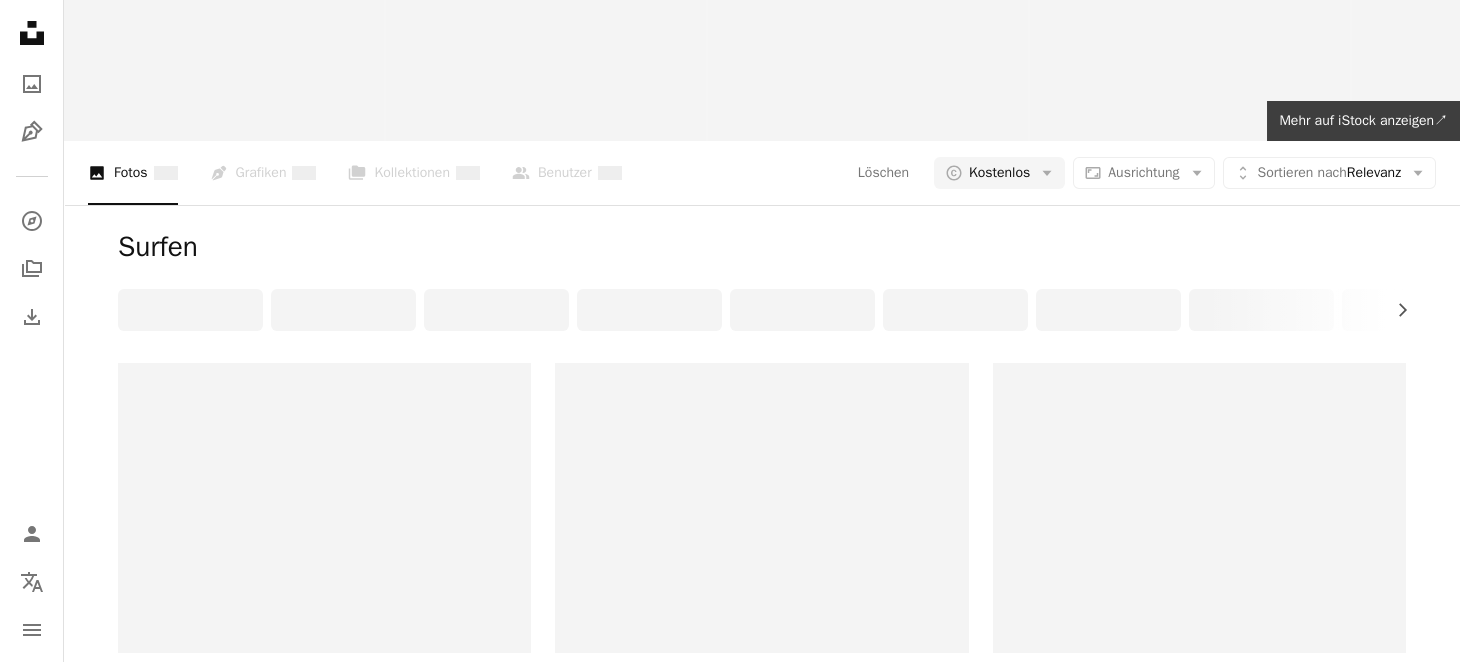 scroll, scrollTop: 0, scrollLeft: 0, axis: both 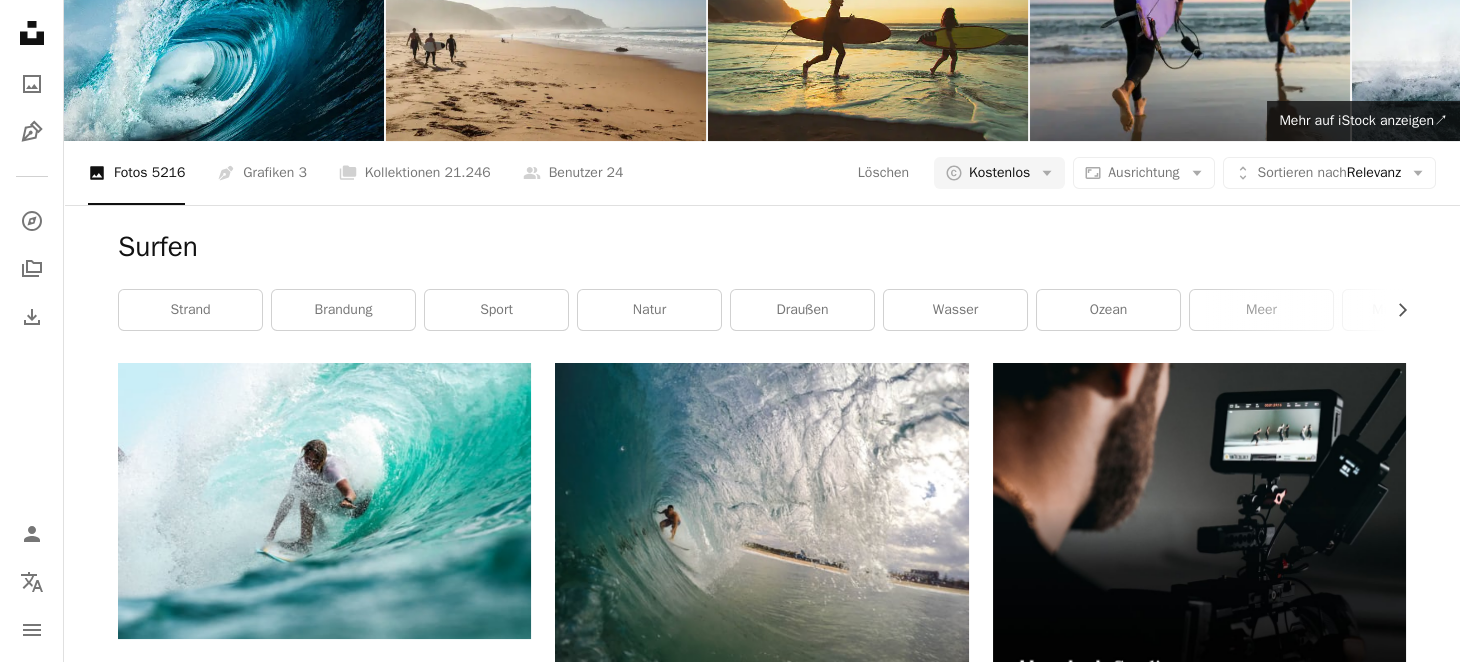 click 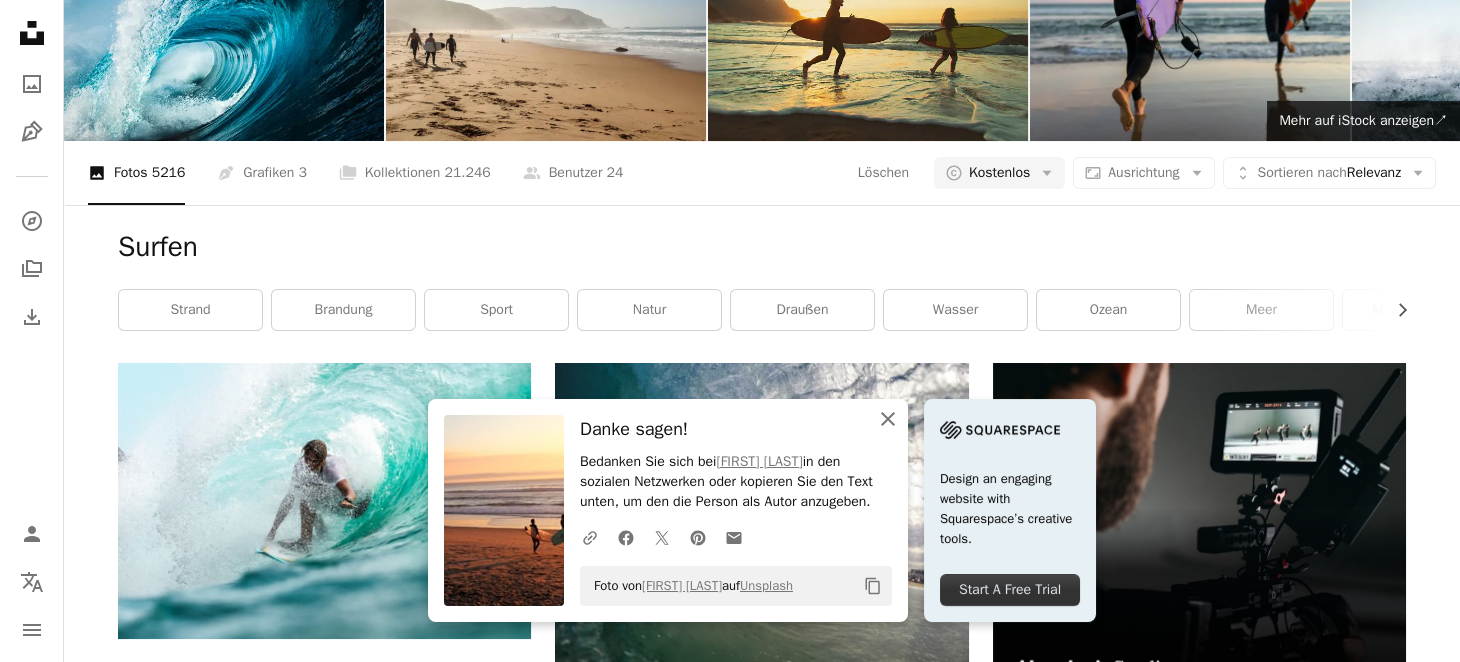 click 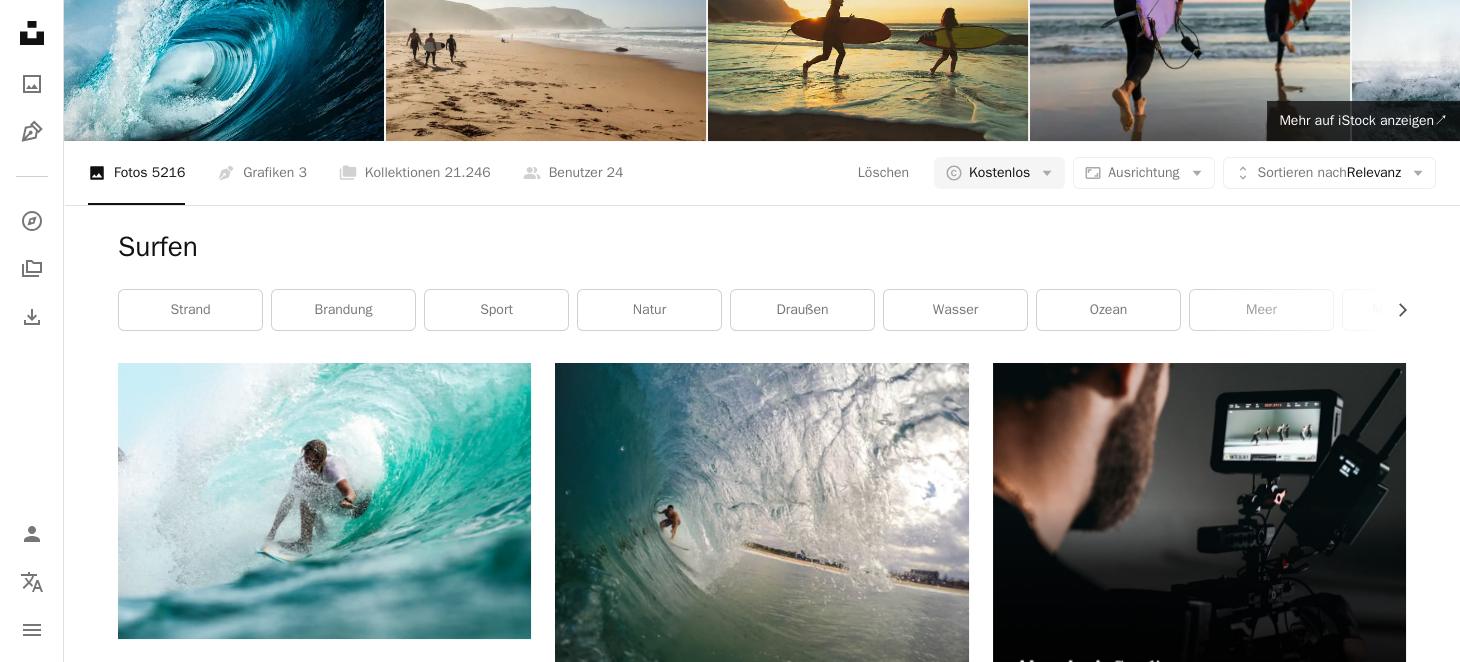 scroll, scrollTop: 3513, scrollLeft: 0, axis: vertical 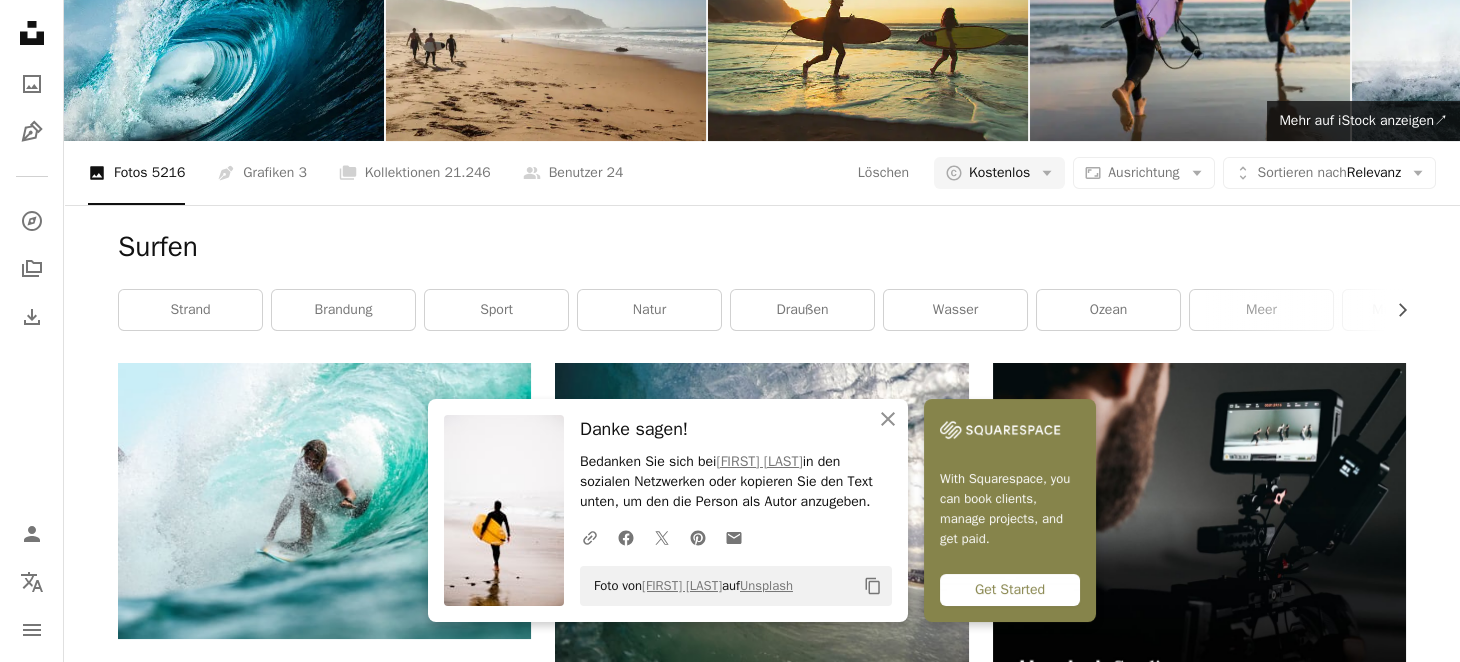 click on "Arrow pointing down" at bounding box center [929, 5487] 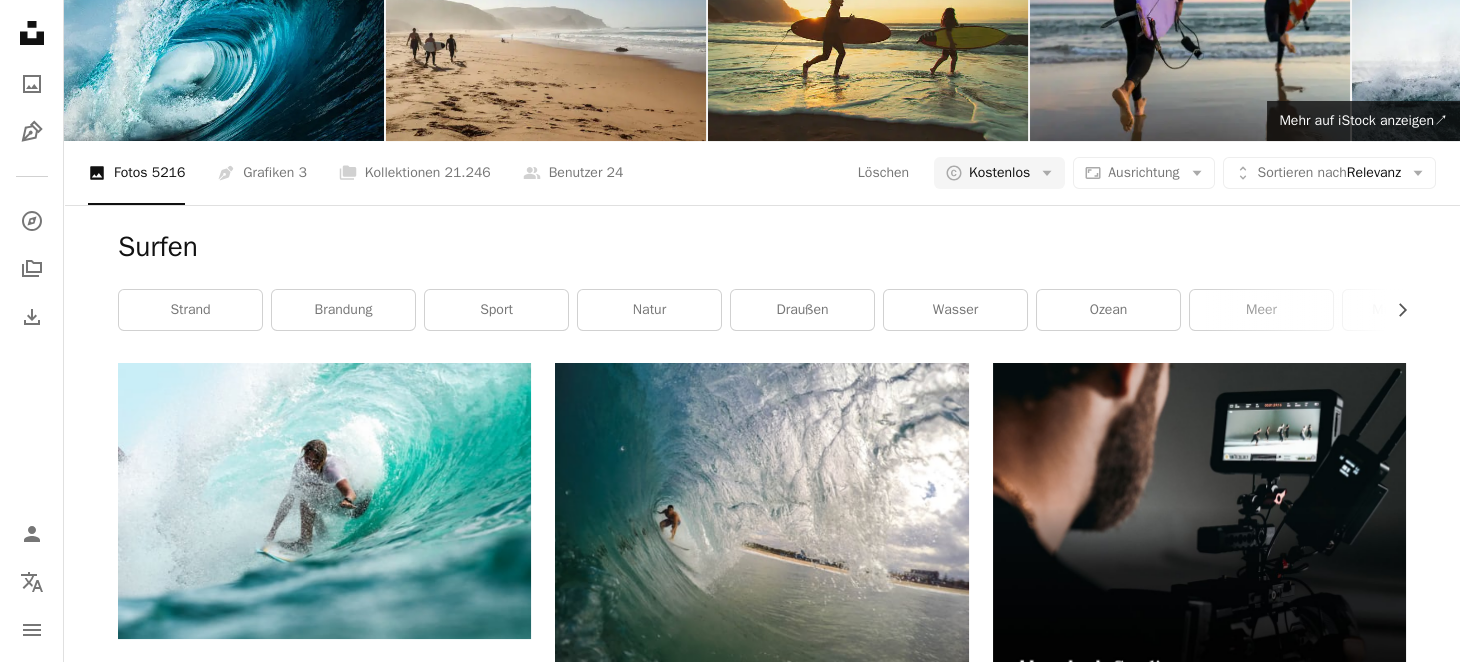 scroll, scrollTop: 8054, scrollLeft: 0, axis: vertical 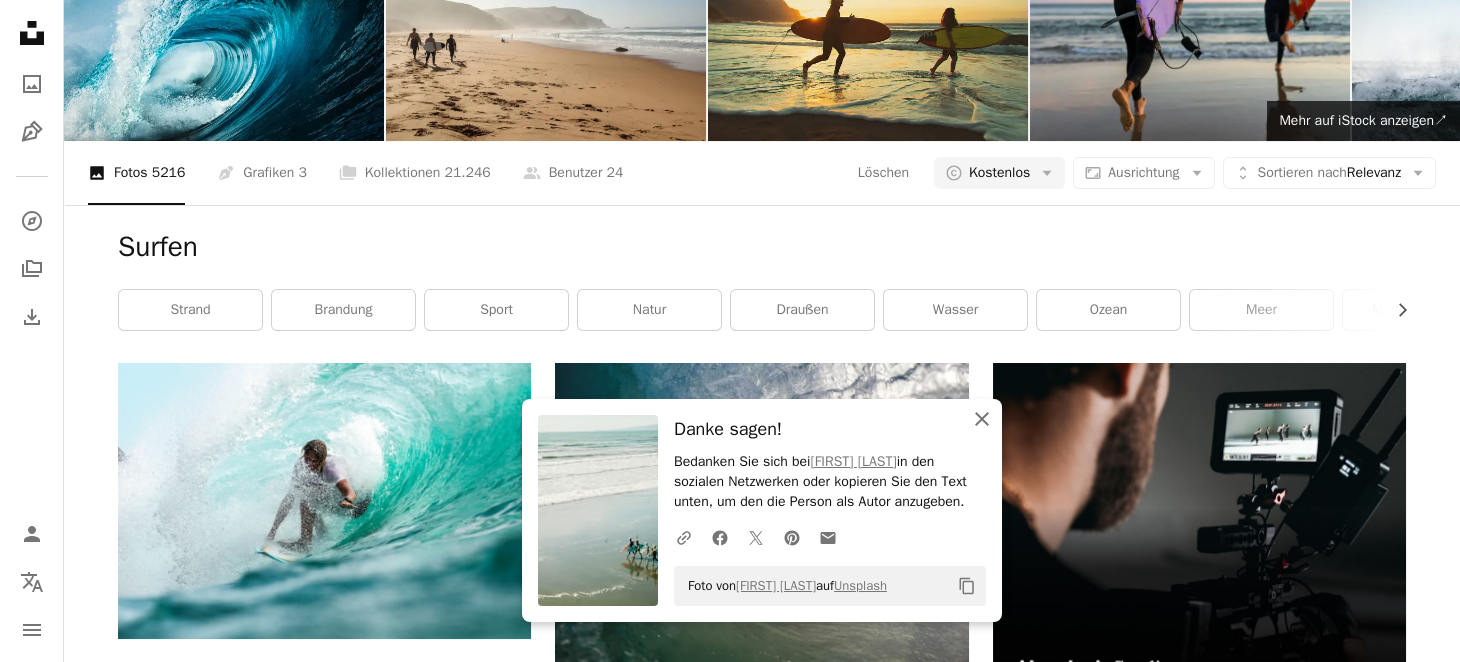 click on "An X shape" 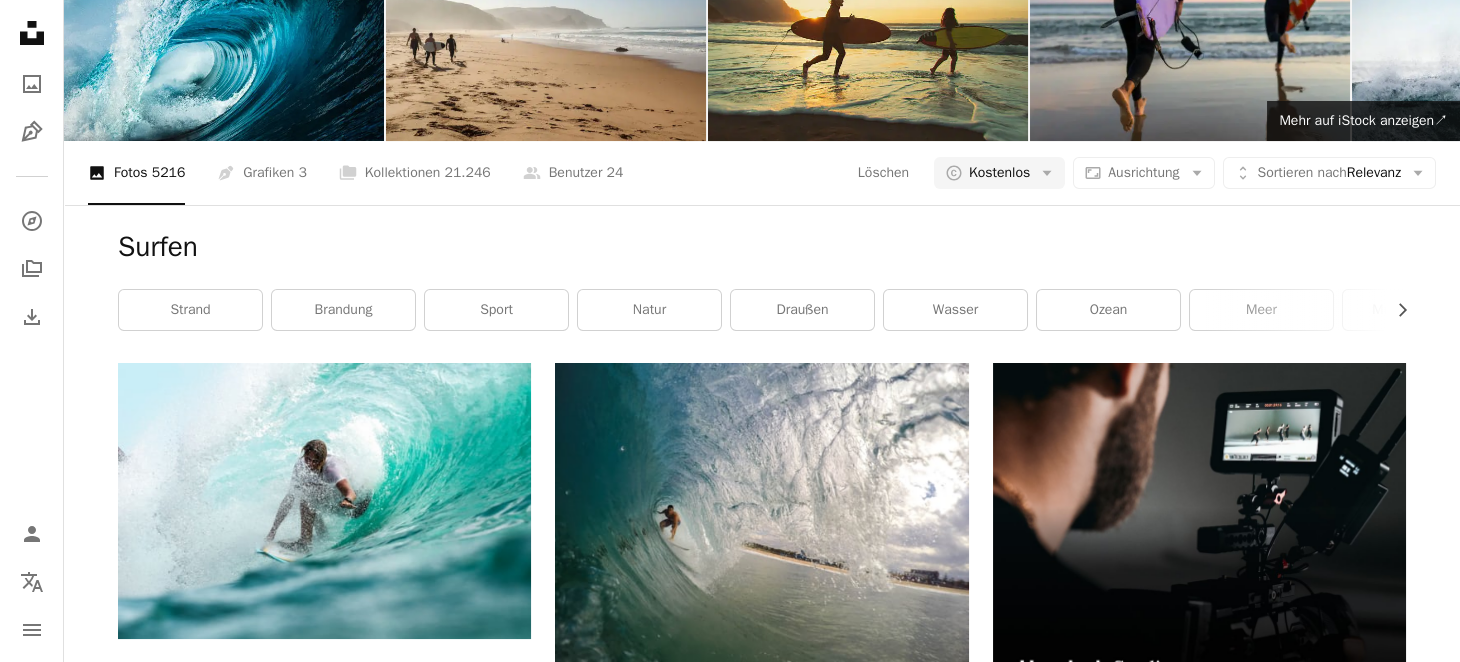 scroll, scrollTop: 8692, scrollLeft: 0, axis: vertical 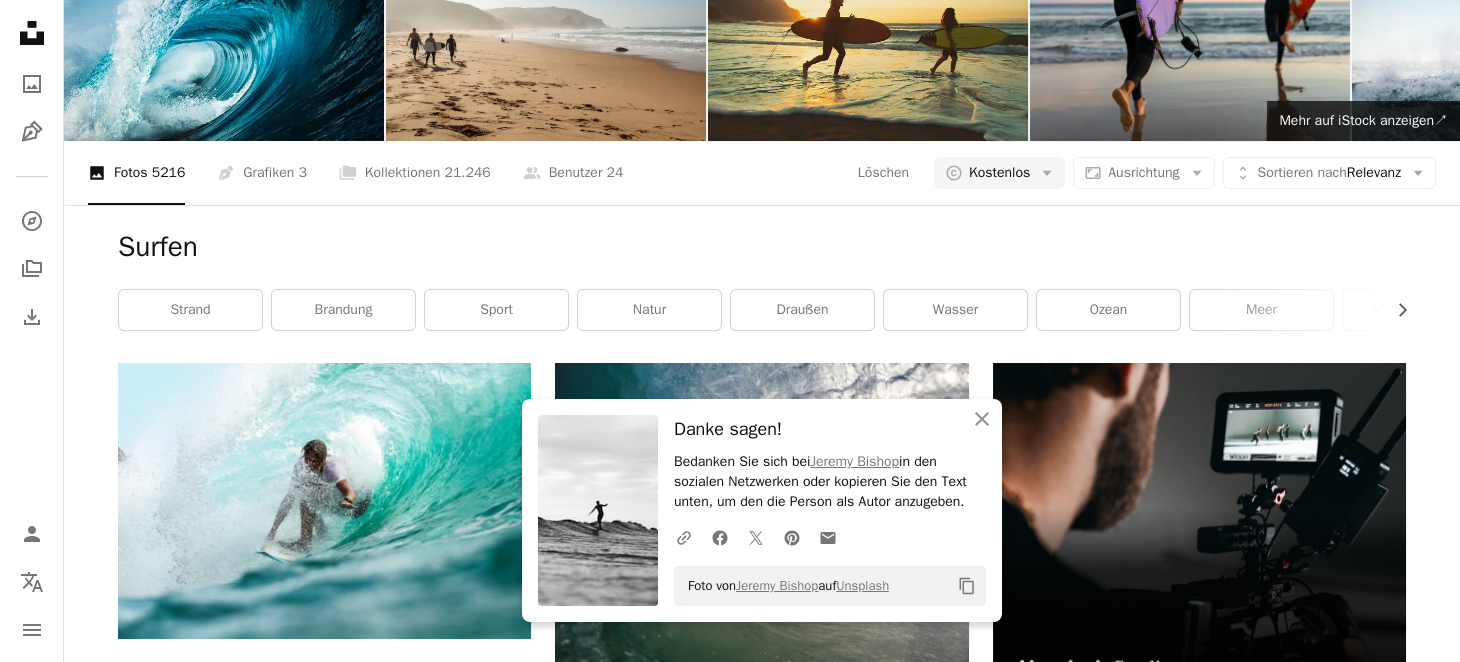 click on "Arrow pointing down" 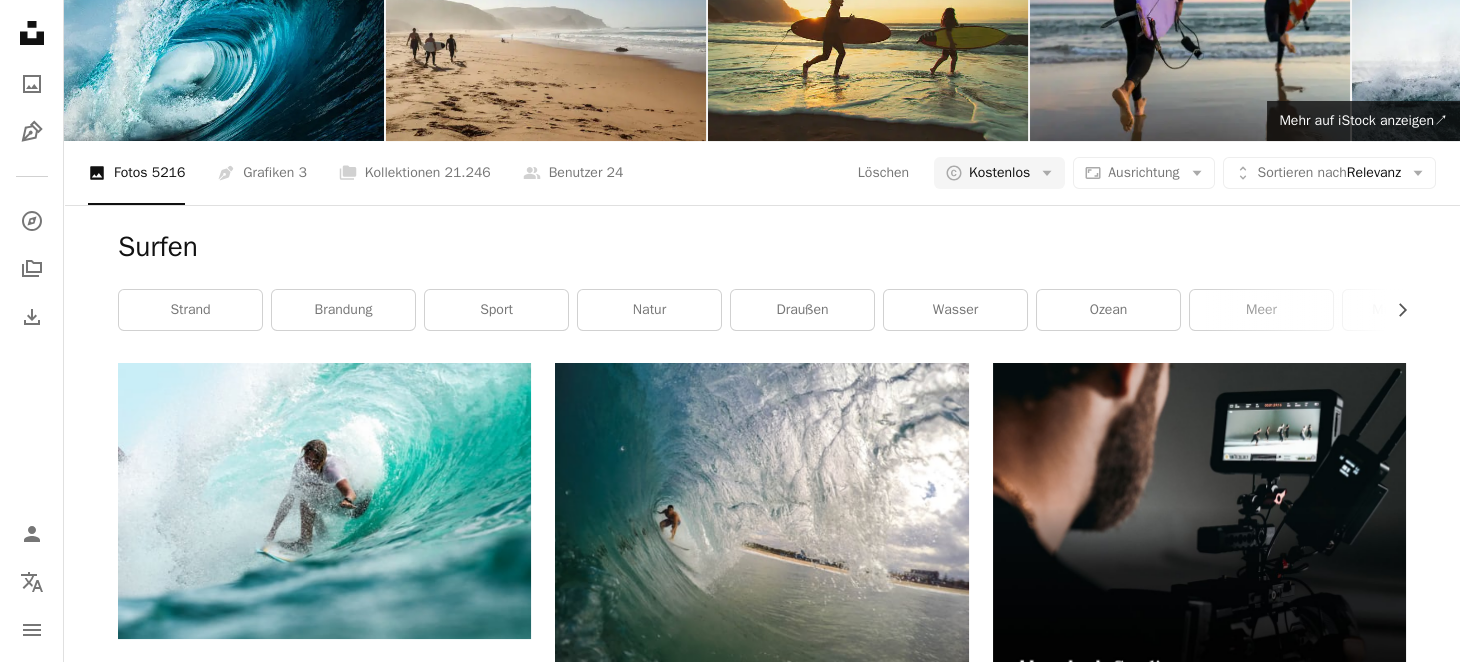 scroll, scrollTop: 15226, scrollLeft: 0, axis: vertical 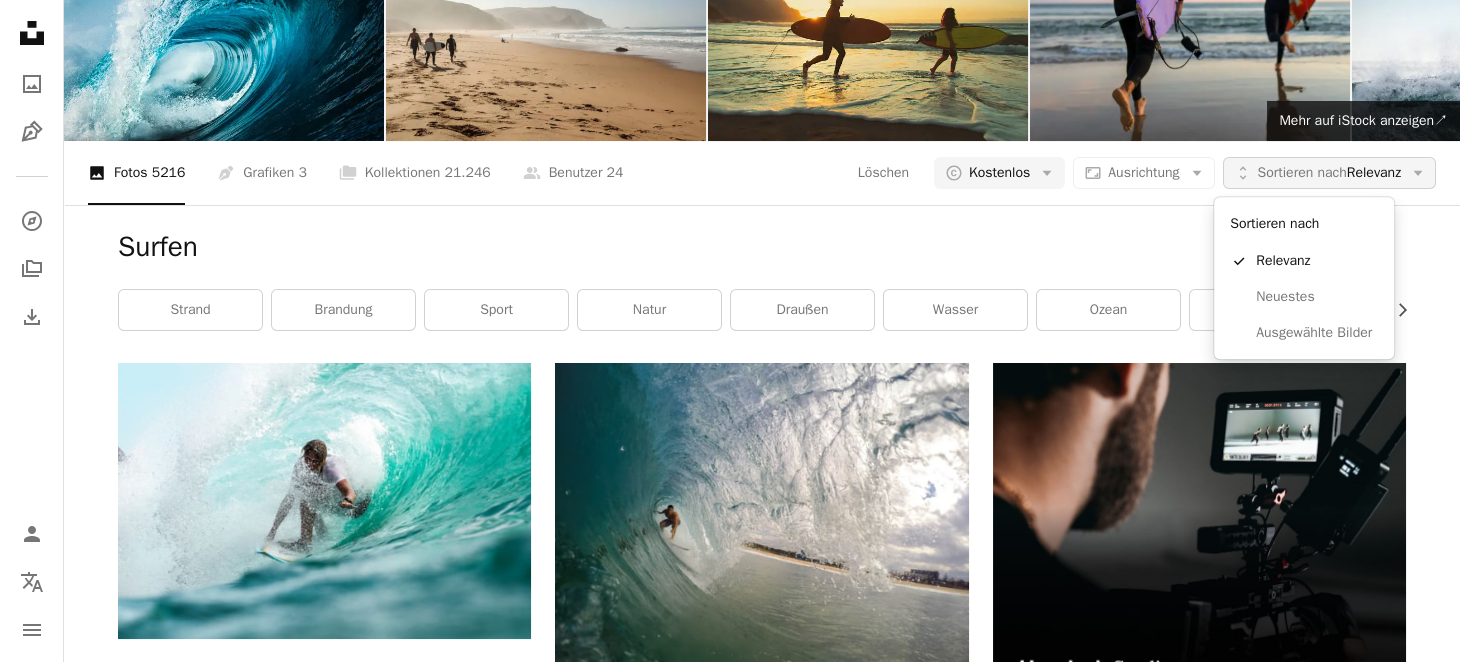 click on "Sortieren nach  Relevanz" at bounding box center (1329, 173) 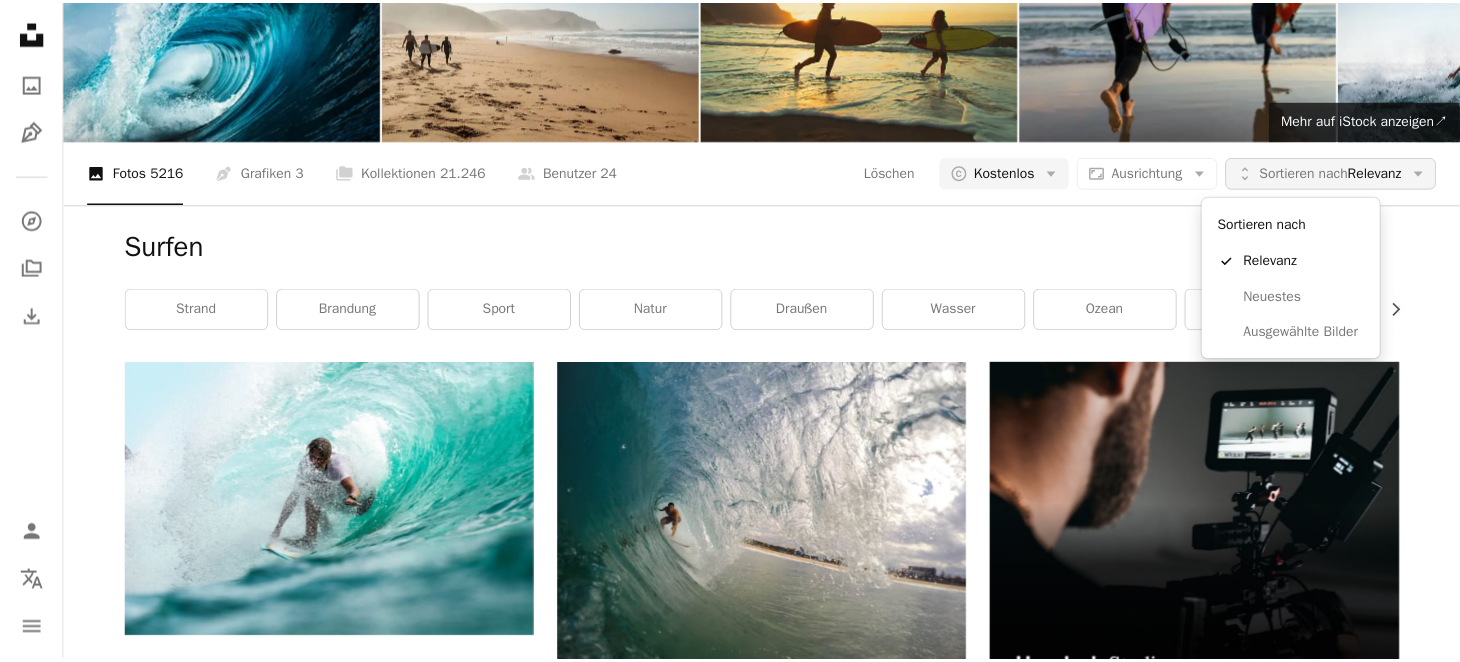 scroll, scrollTop: 0, scrollLeft: 0, axis: both 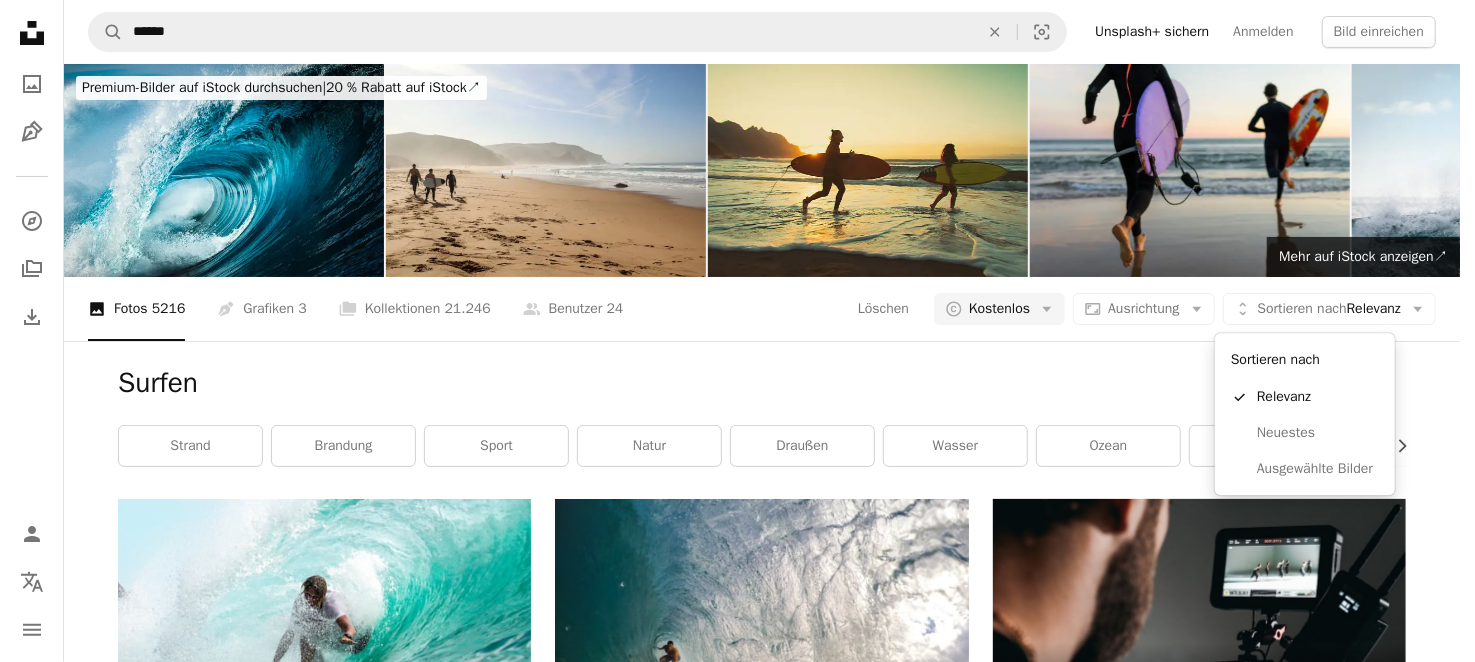 click on "A X shape Unsplash verwendet Cookies und ähnliche Technologien, um unsere Webseite zu sichern, nützliche Funktionen für gebührenfreie und zahlende Nutzer bereitzustellen und um eine optimale Leistung zu gewährleisten. Wenn Sie auf „Alle Cookies akzeptieren“ klicken oder dieses Prompt schließen, stimmen Sie der Verwendung aller Cookies zu. Durch Klicken auf „Nur Unverzichtbare akzeptieren“ erklären Sie sich mit der Verwendung von Cookies einverstanden, die für die Funktion der Webseite unbedingt erforderlich sind. Weitere Informationen finden Sie in unseren  Cookie-Richtlinien . Cookies verwalten Nur Unverzichtbare akzeptieren Alle Cookies akzeptieren Unsplash logo Unsplash-Startseite A photo Pen Tool A compass A stack of folders Download Person Localization icon navigation menu A magnifying glass ****** An X shape Visual search Unsplash+ sichern Anmelden Bild einreichen Premium-Bilder auf iStock durchsuchen  |  20 % Rabatt auf iStock  ↗ Premium-Bilder auf iStock durchsuchen  ↗  ↗  ↗ 3" at bounding box center (730, 331) 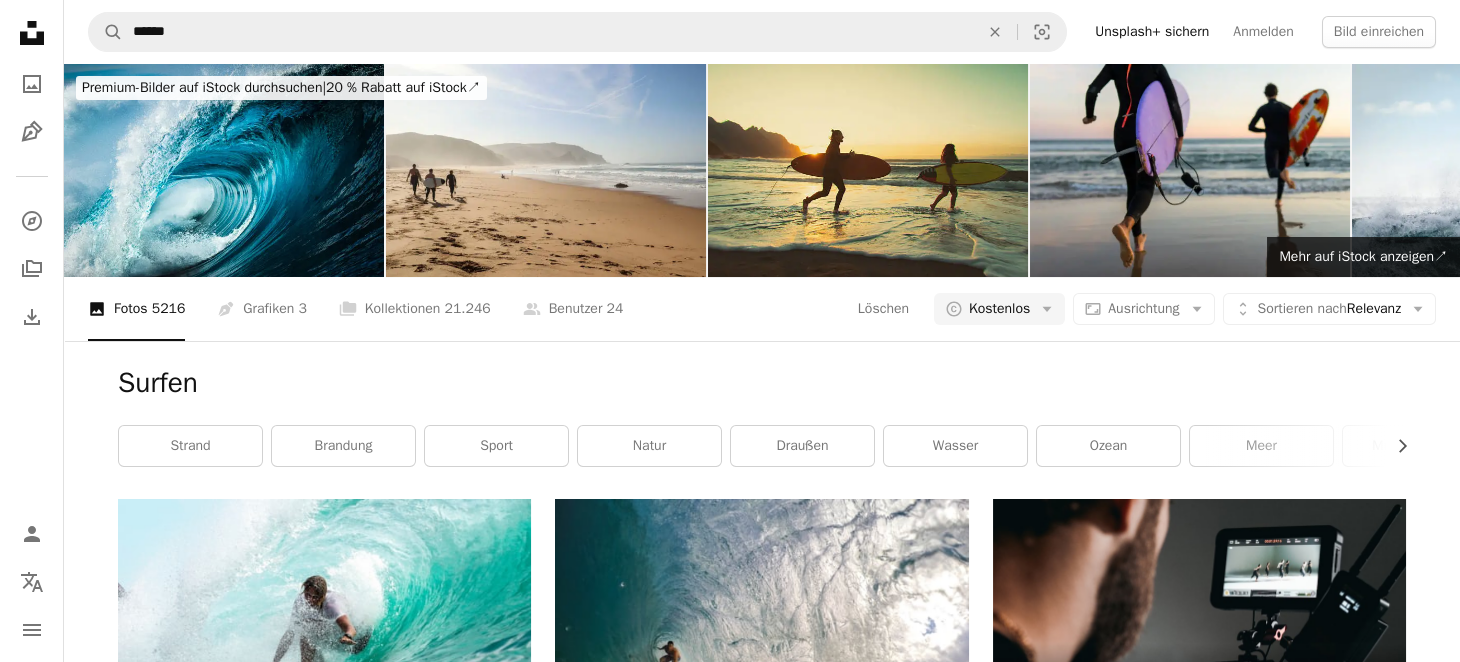 click on "Arrow down" 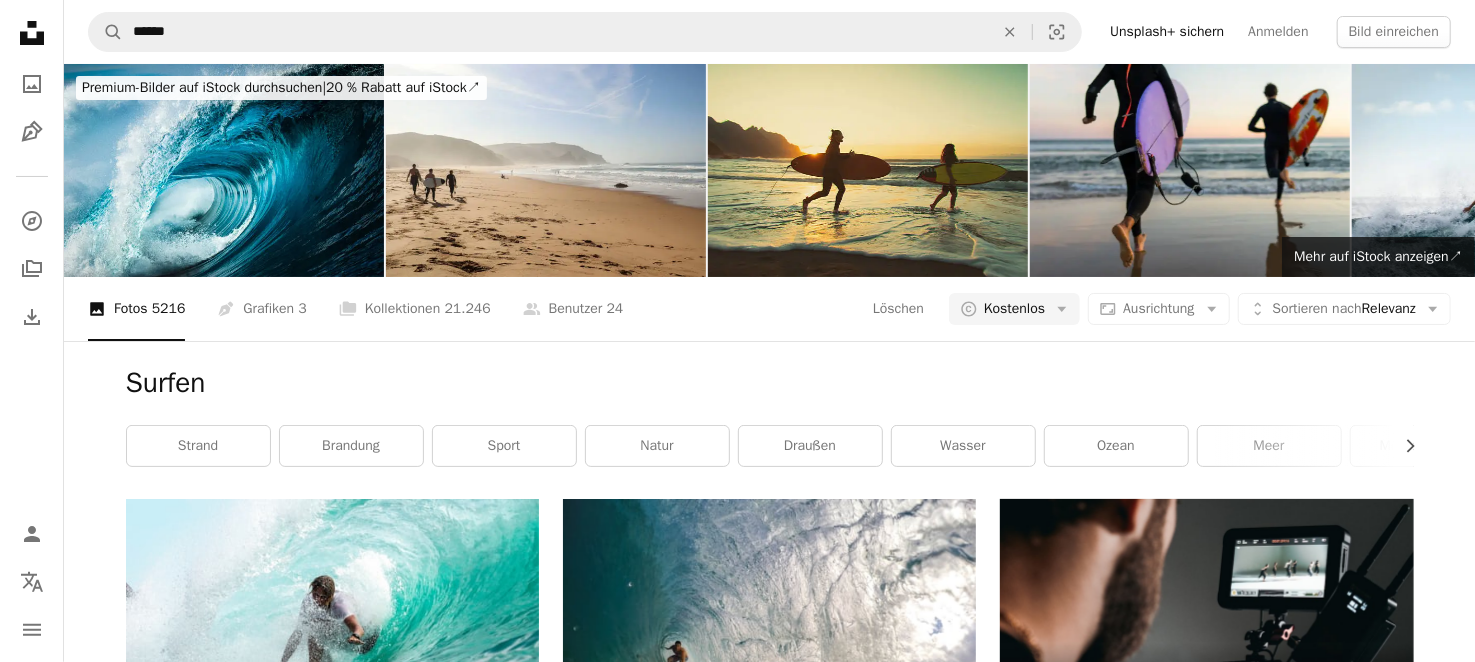 click on "Arrow down" 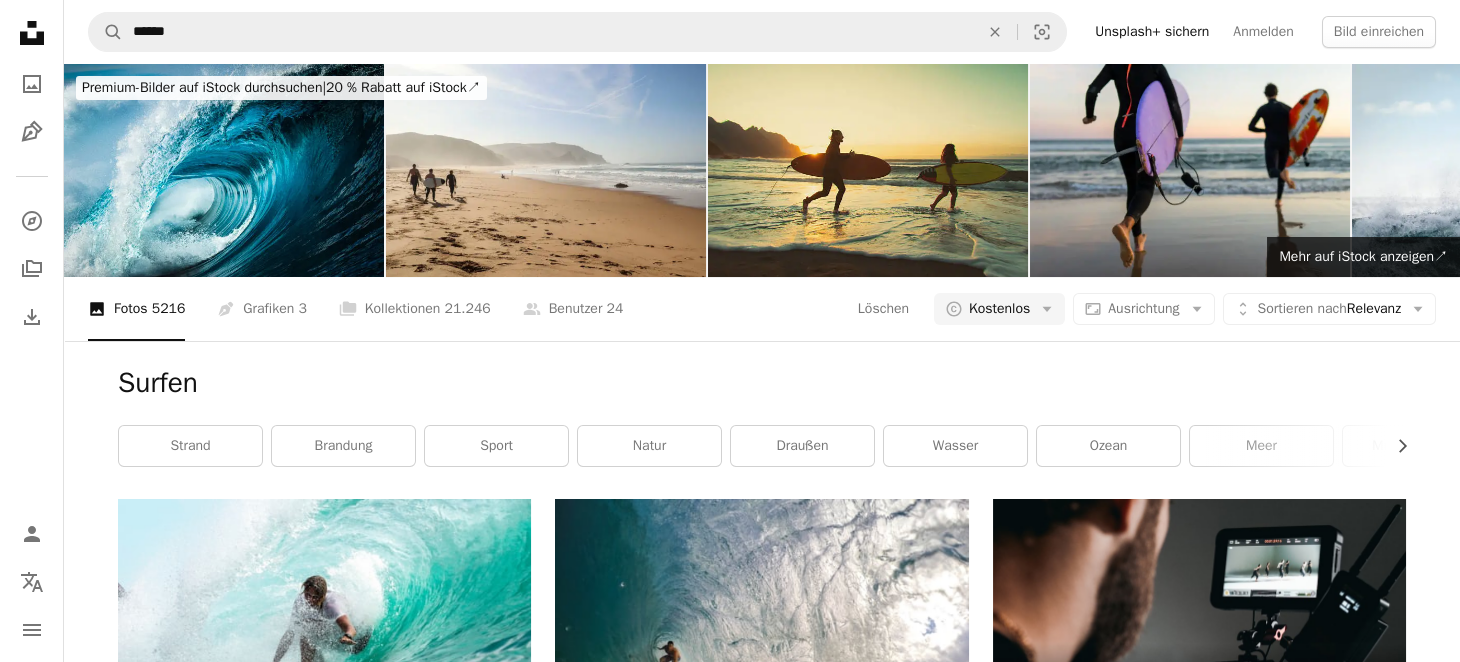 scroll, scrollTop: 0, scrollLeft: 0, axis: both 